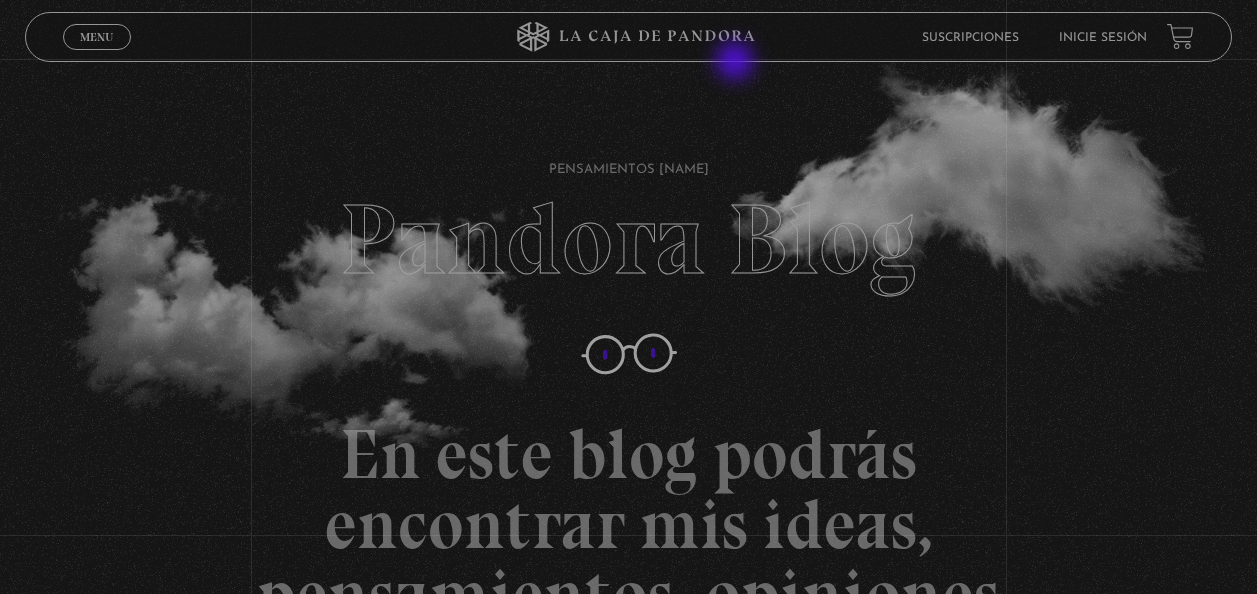 scroll, scrollTop: 0, scrollLeft: 0, axis: both 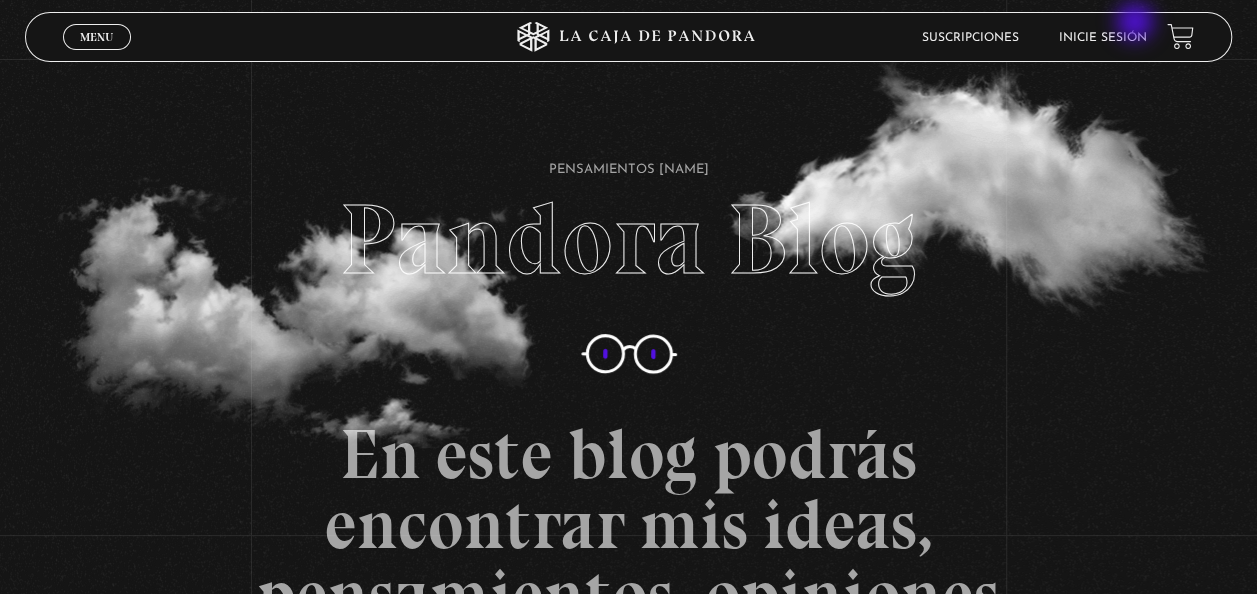 click on "Inicie sesión" at bounding box center [1103, 37] 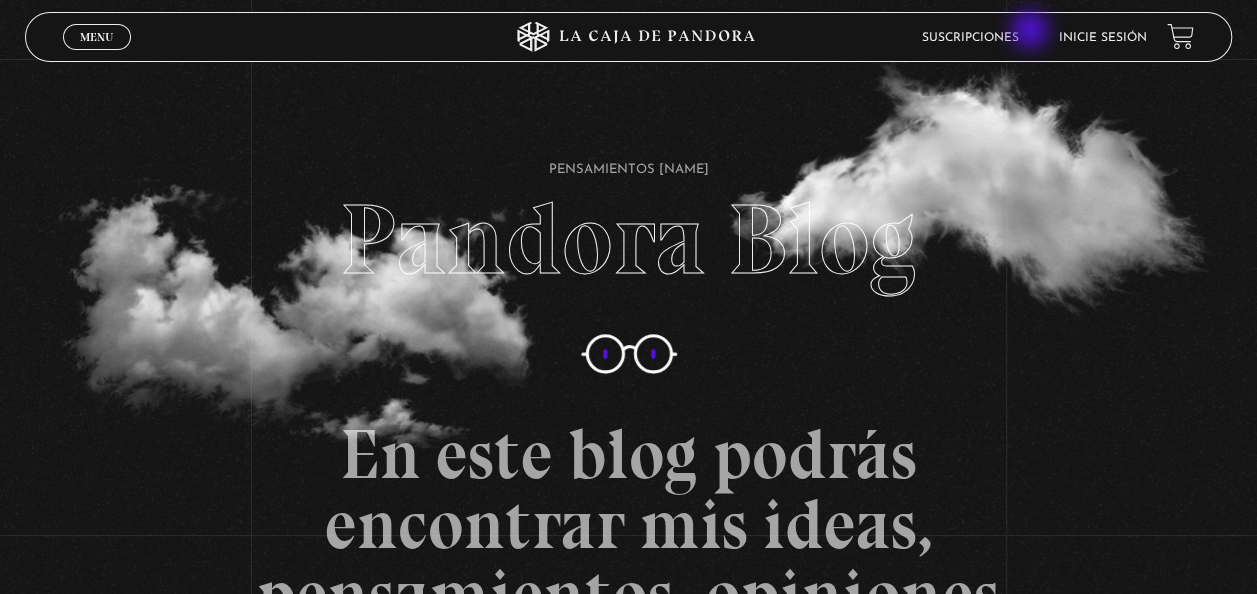 click on "Suscripciones" at bounding box center (970, 38) 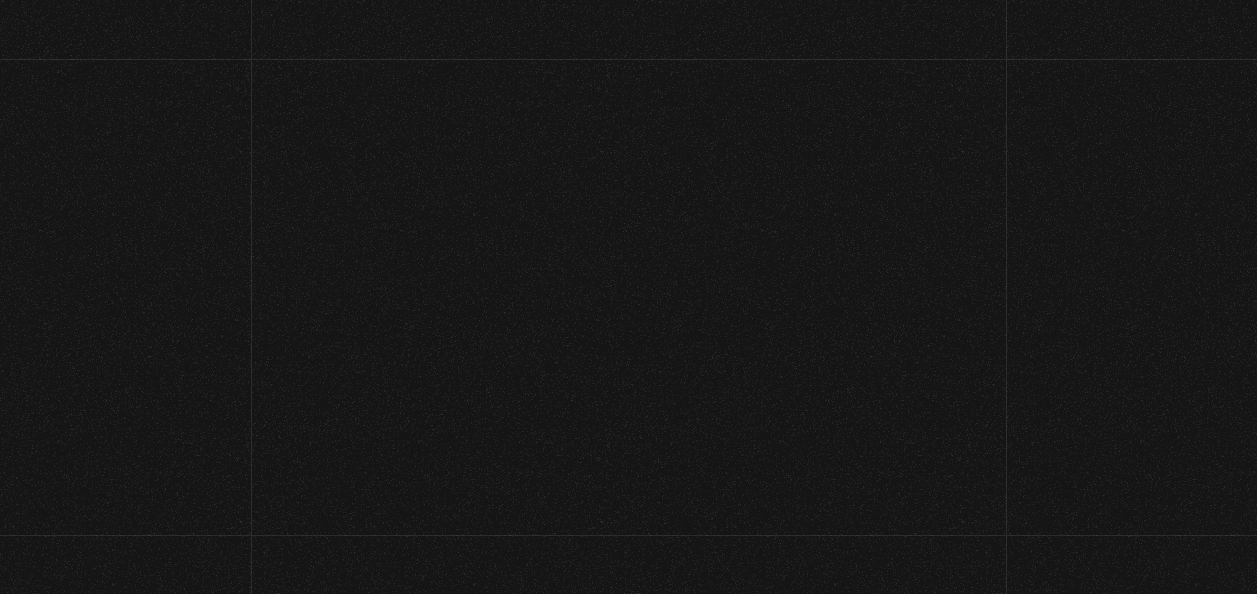 scroll, scrollTop: 0, scrollLeft: 0, axis: both 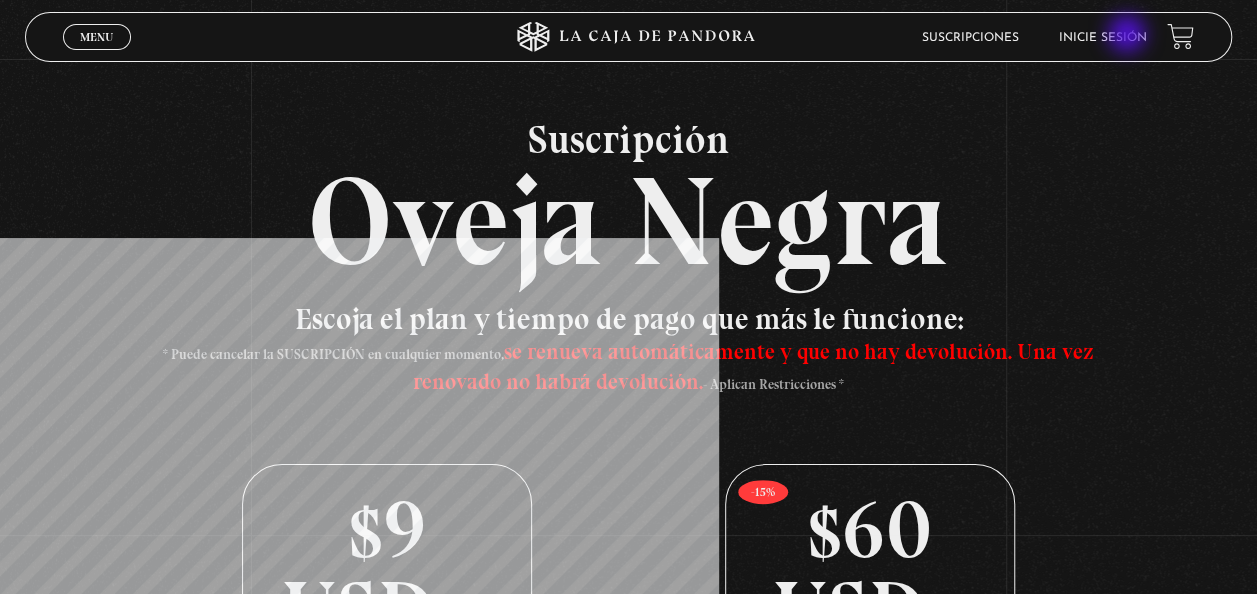 click on "Inicie sesión" at bounding box center (1103, 38) 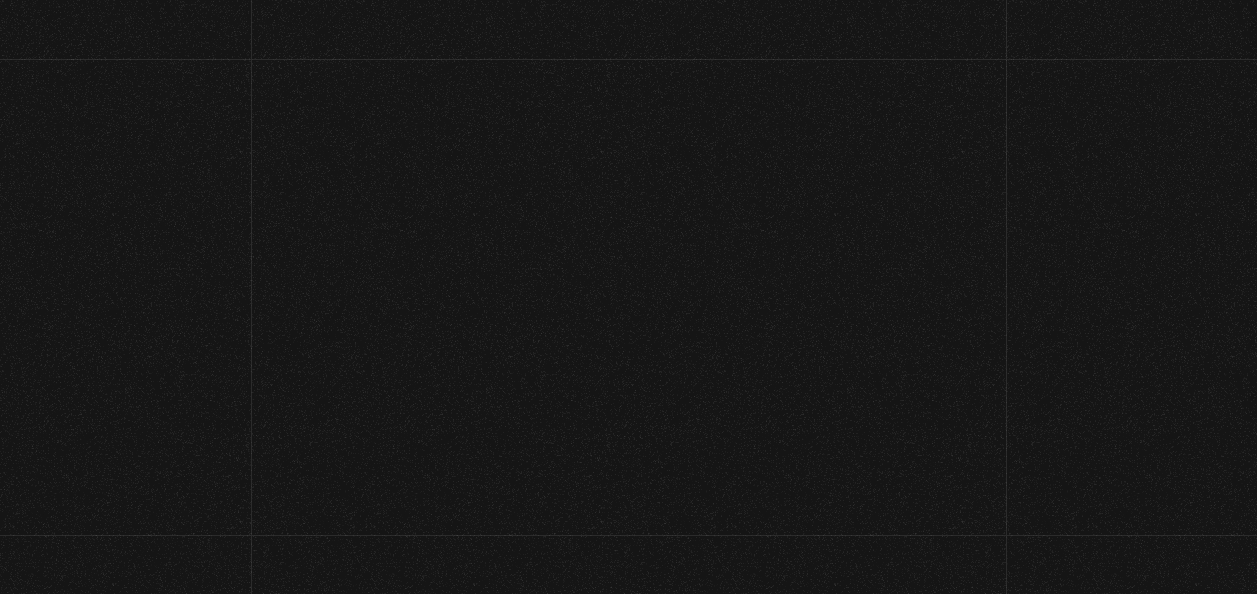 scroll, scrollTop: 0, scrollLeft: 0, axis: both 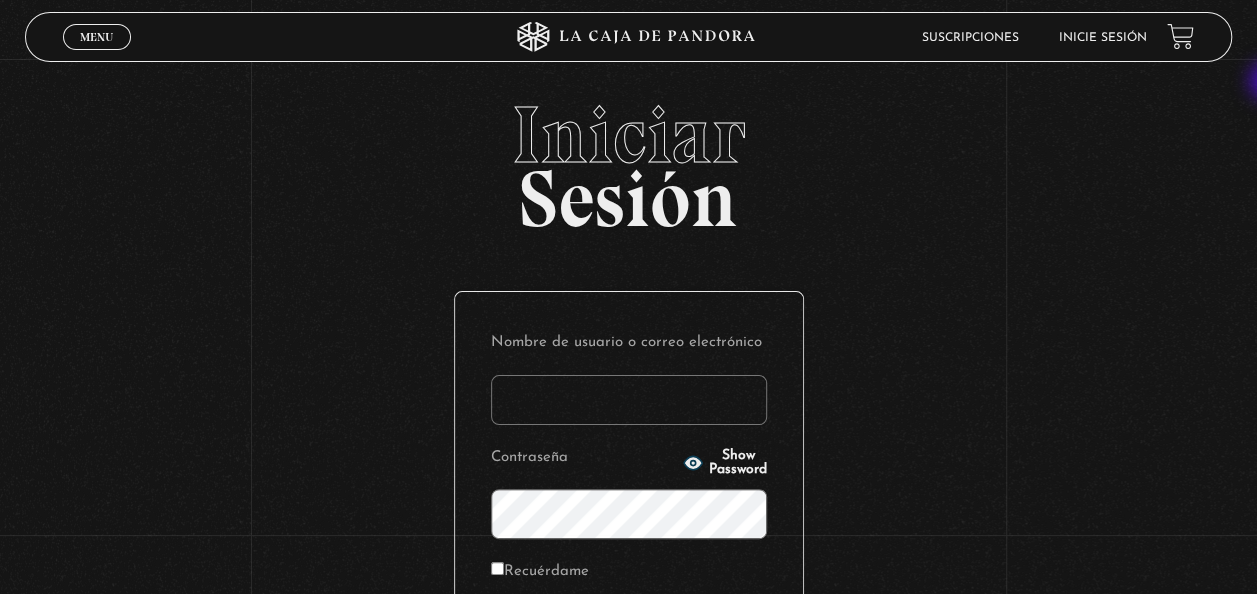 type on "[EMAIL]" 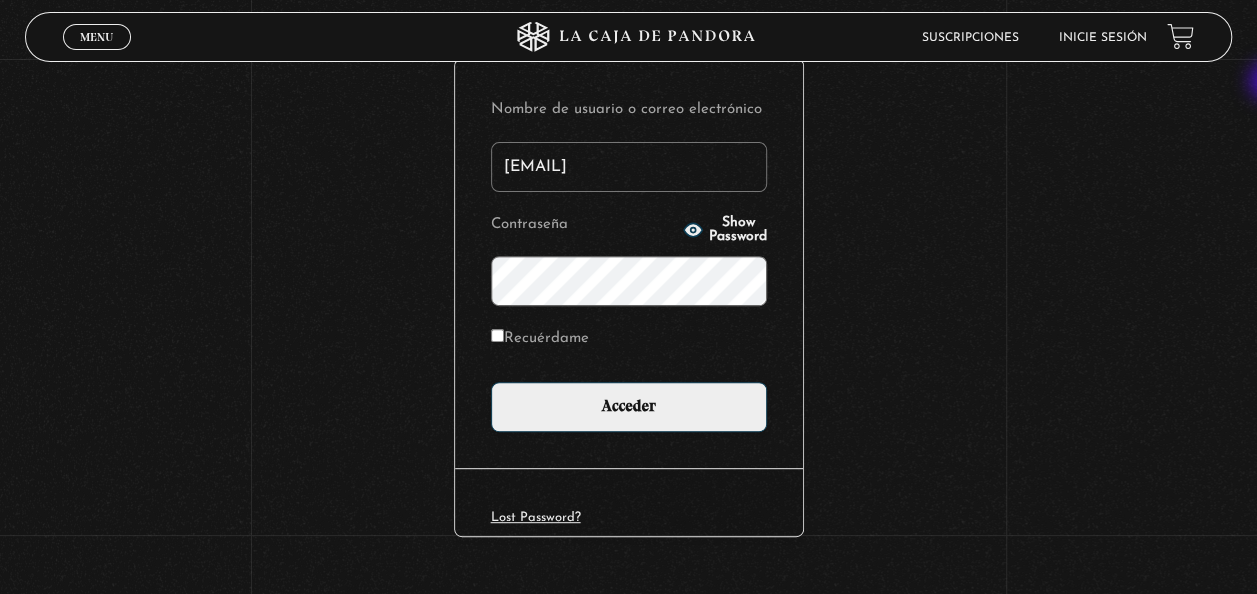 scroll, scrollTop: 274, scrollLeft: 0, axis: vertical 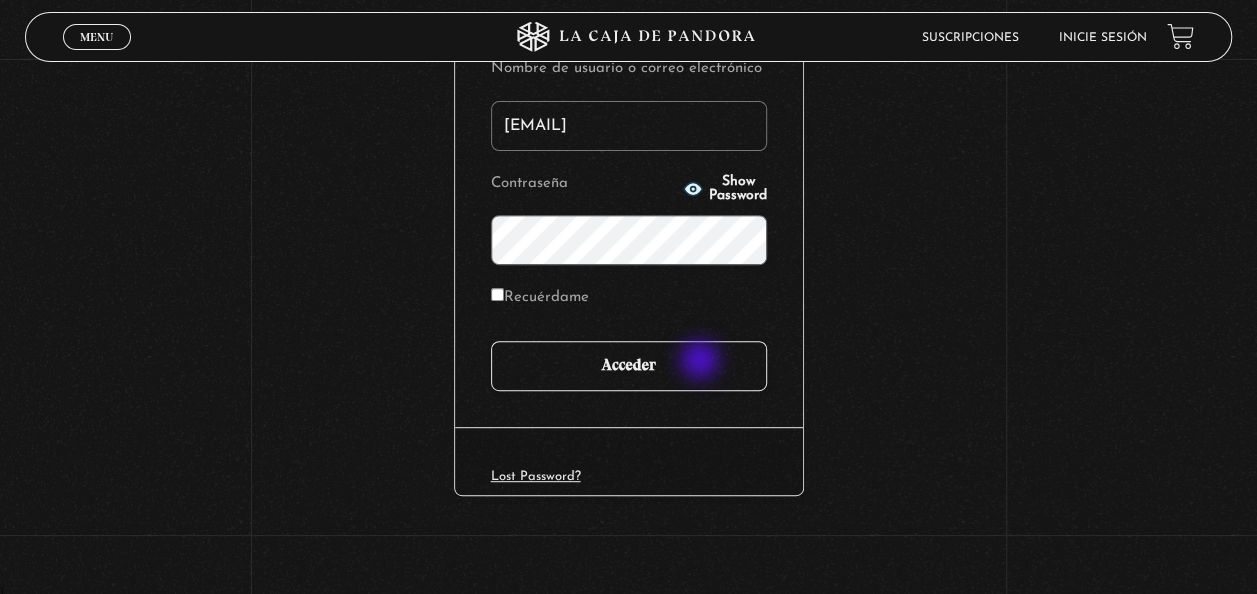 click on "Acceder" at bounding box center [629, 366] 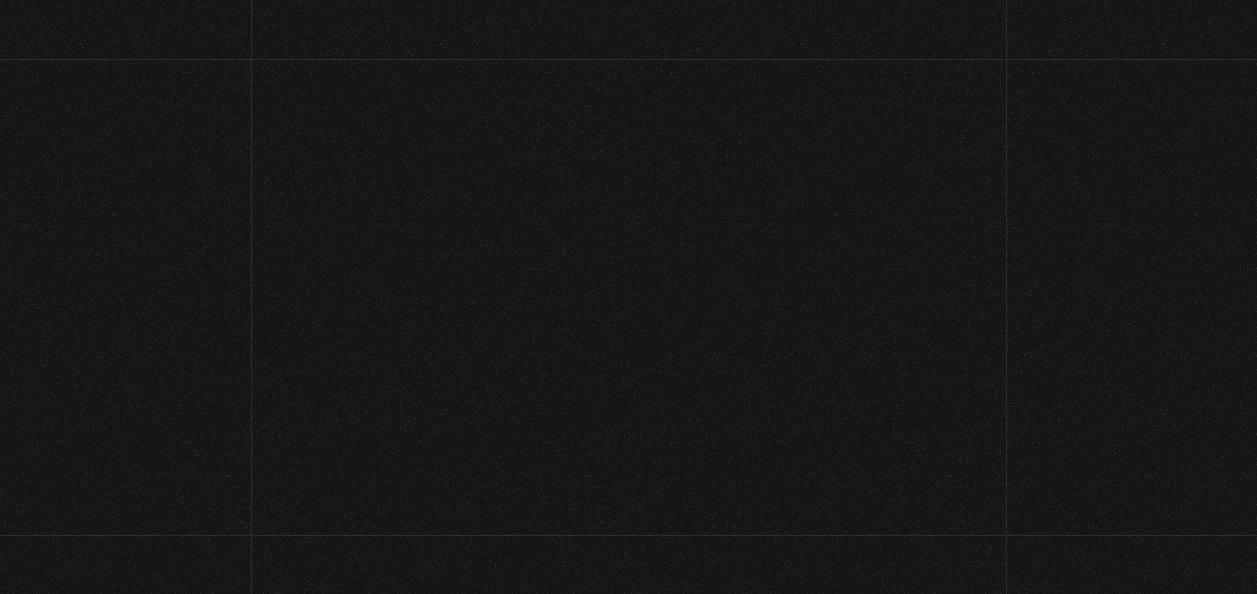 scroll, scrollTop: 0, scrollLeft: 0, axis: both 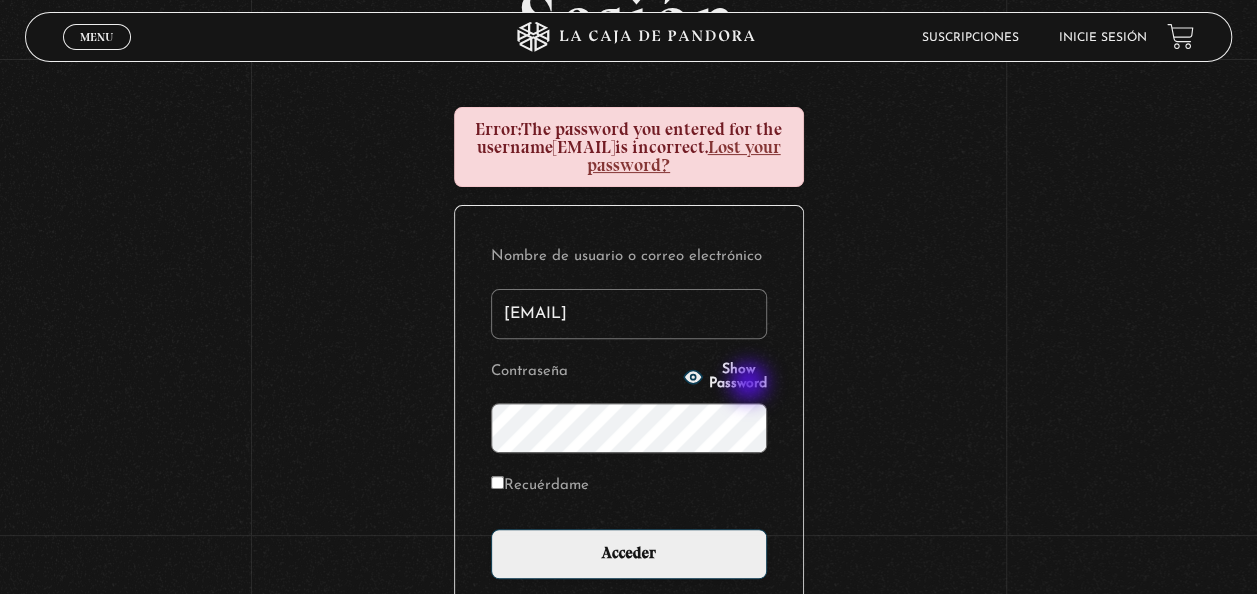 click on "Show Password" at bounding box center [725, 377] 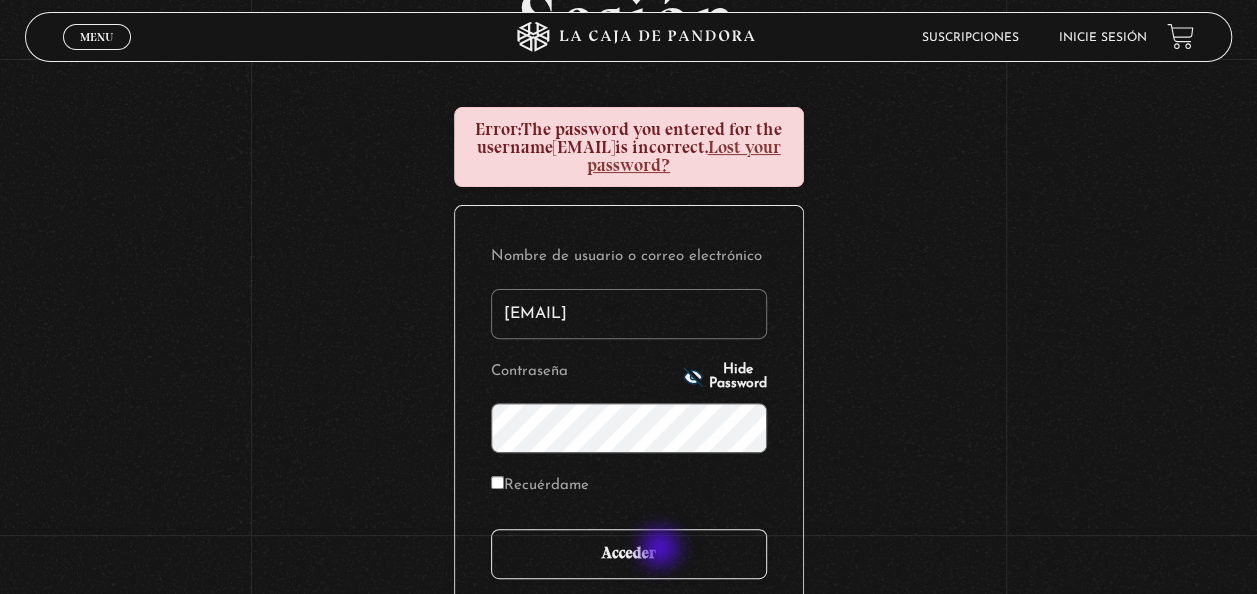 click on "Acceder" at bounding box center (629, 554) 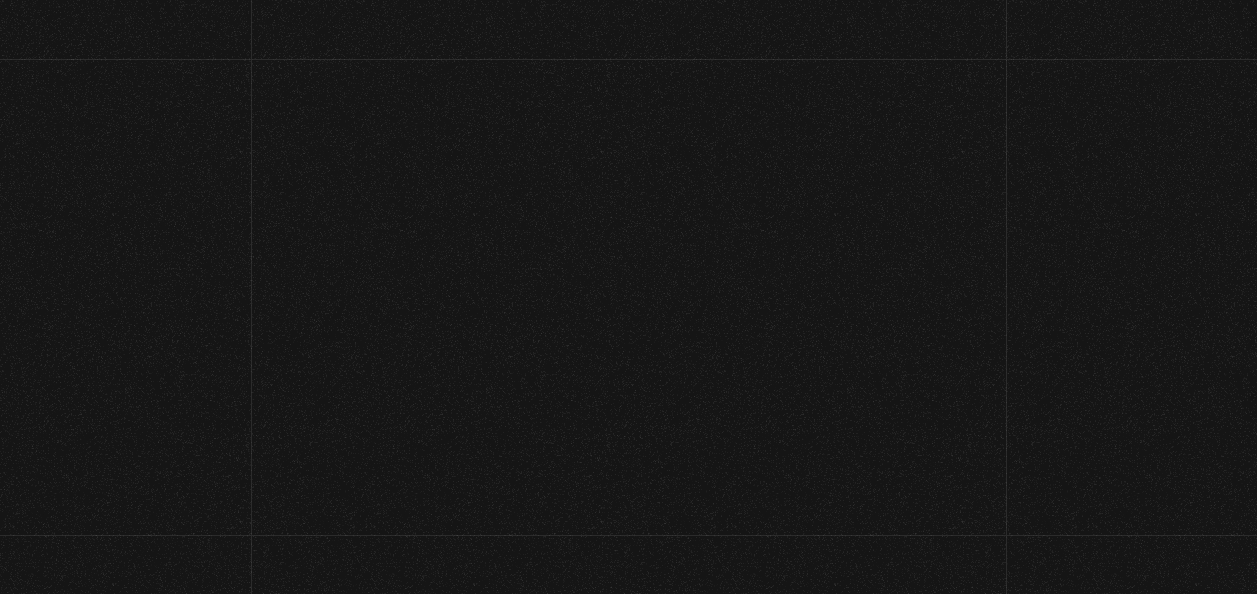scroll, scrollTop: 0, scrollLeft: 0, axis: both 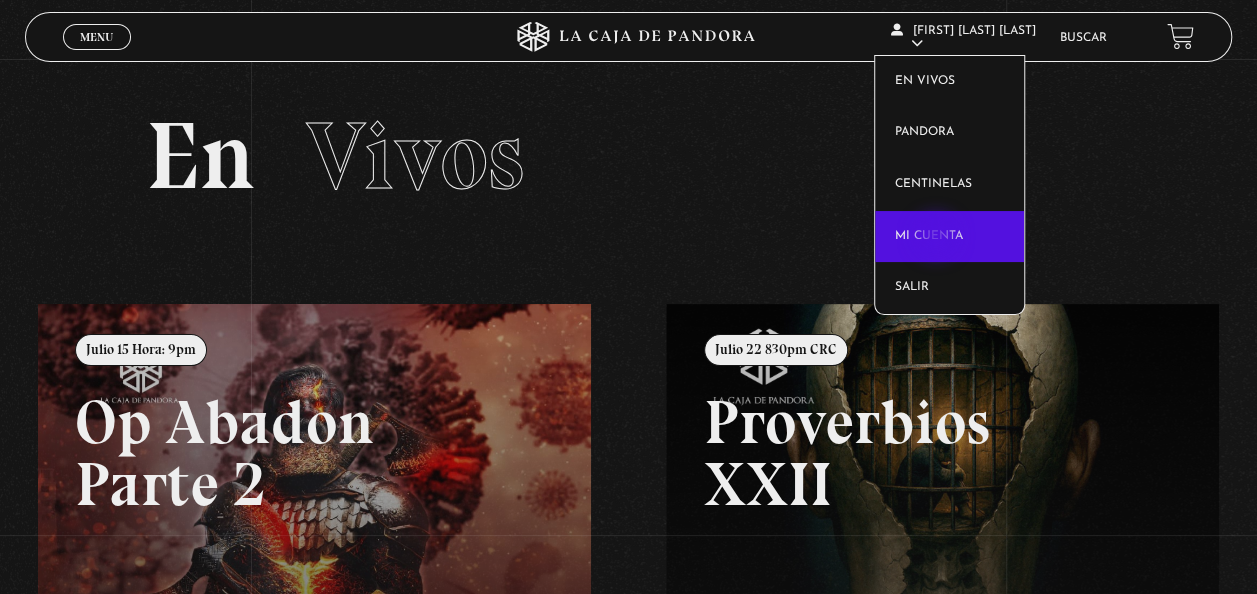click on "Mi cuenta" at bounding box center (949, 237) 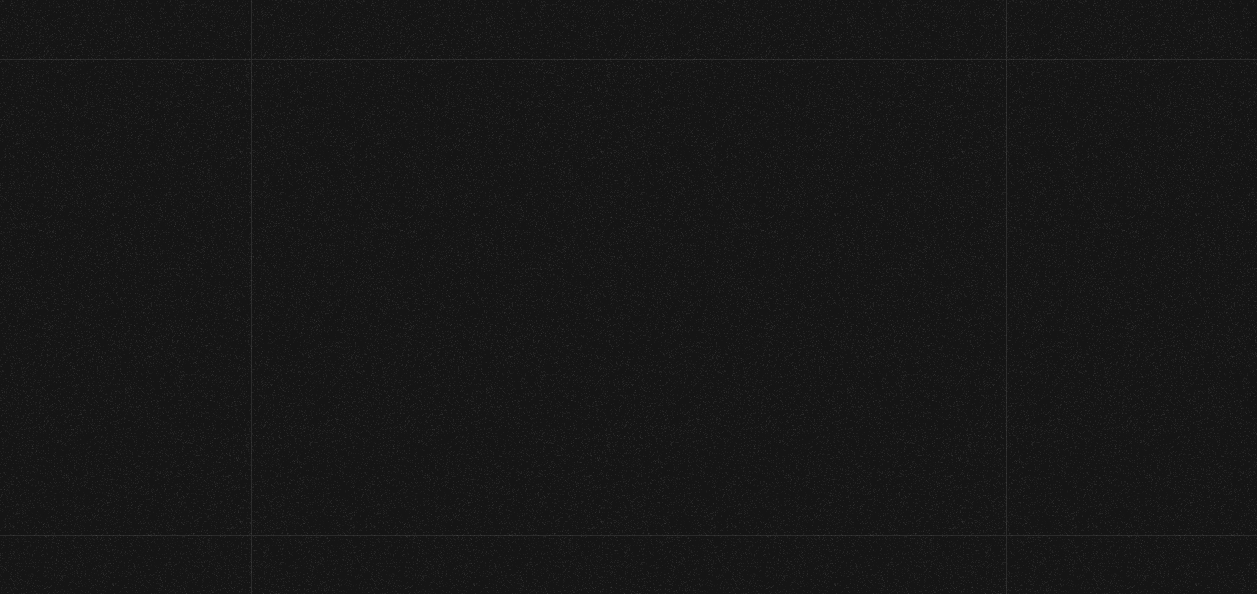 scroll, scrollTop: 0, scrollLeft: 0, axis: both 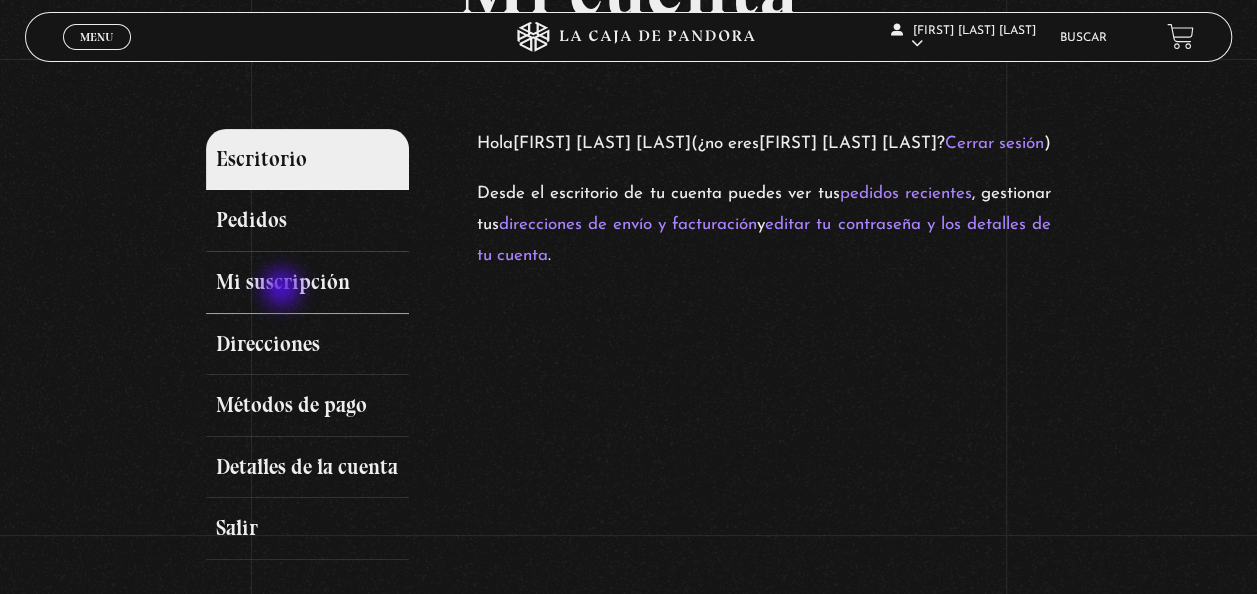 click on "Mi suscripción" at bounding box center (307, 283) 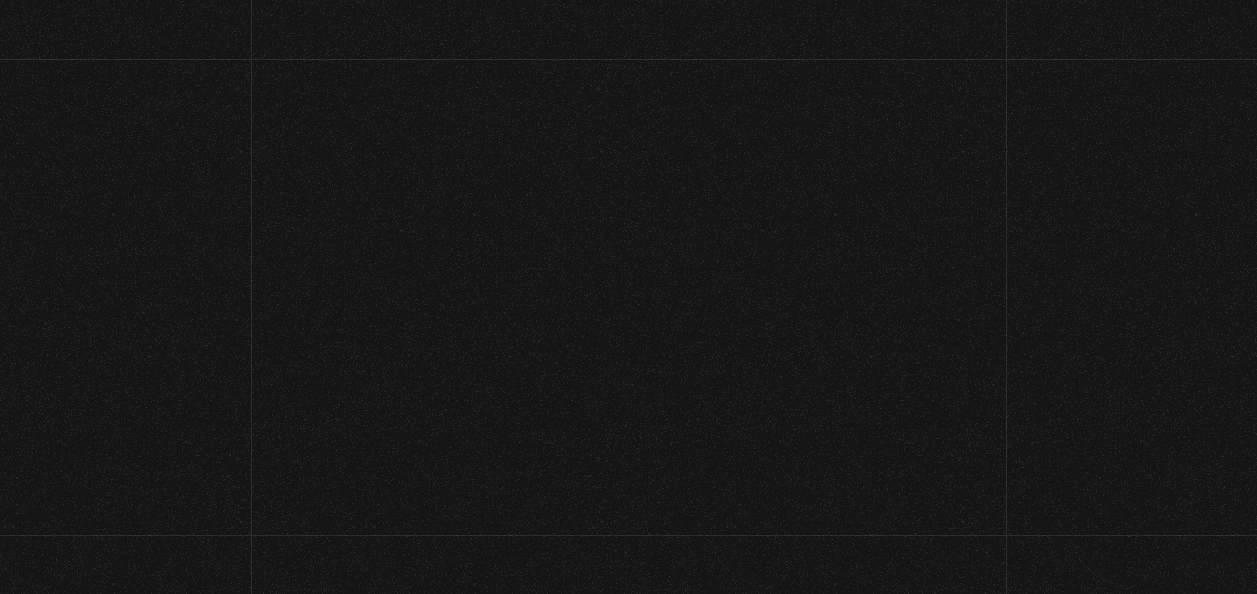 scroll, scrollTop: 0, scrollLeft: 0, axis: both 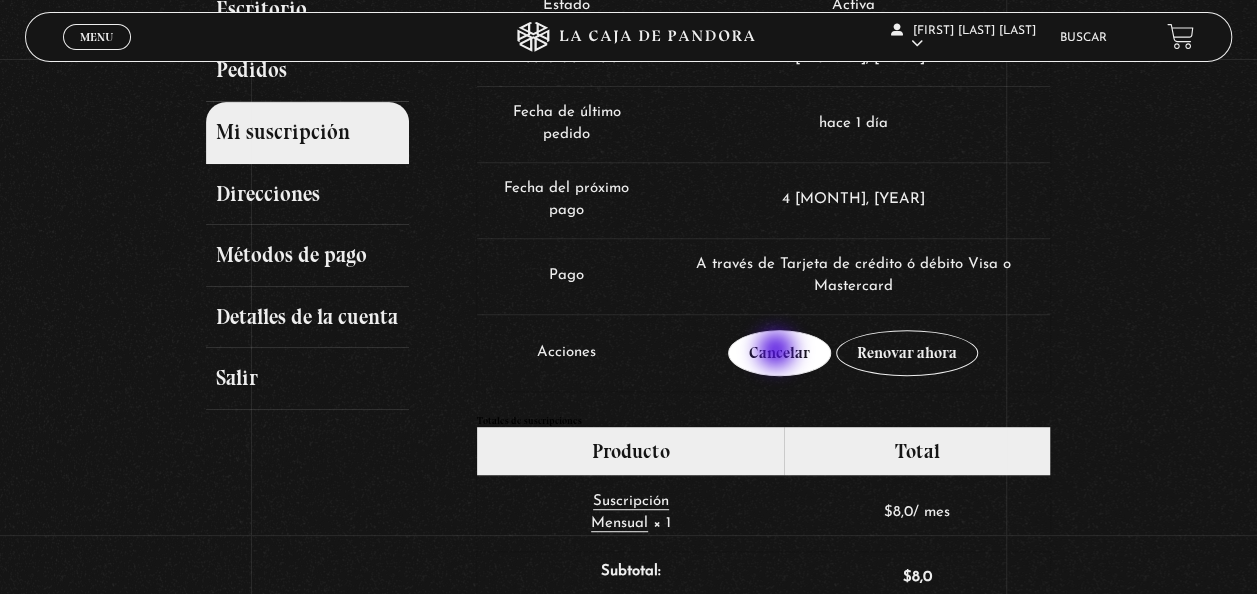 click on "Cancelar" at bounding box center [779, 353] 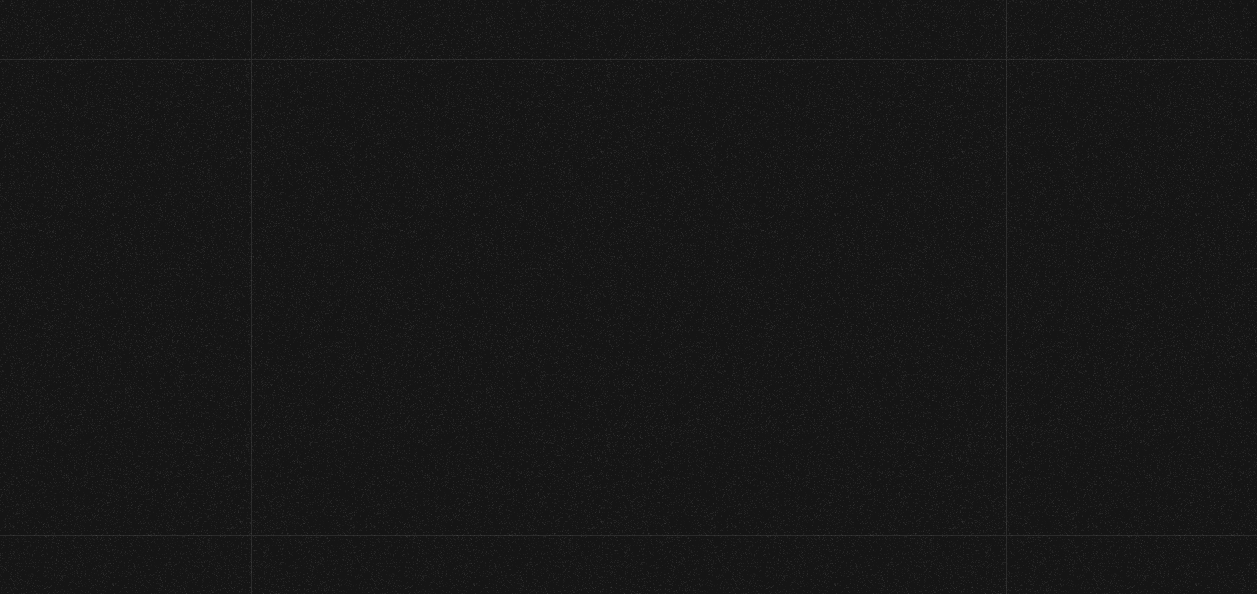 scroll, scrollTop: 0, scrollLeft: 0, axis: both 